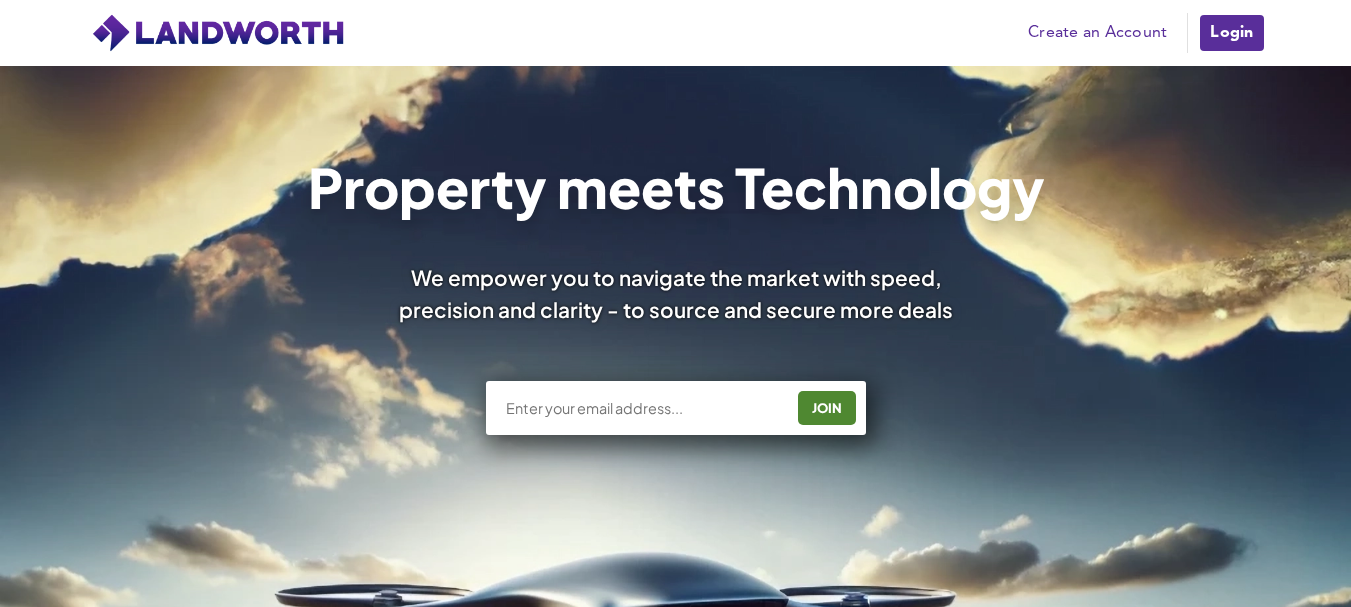 scroll, scrollTop: 0, scrollLeft: 0, axis: both 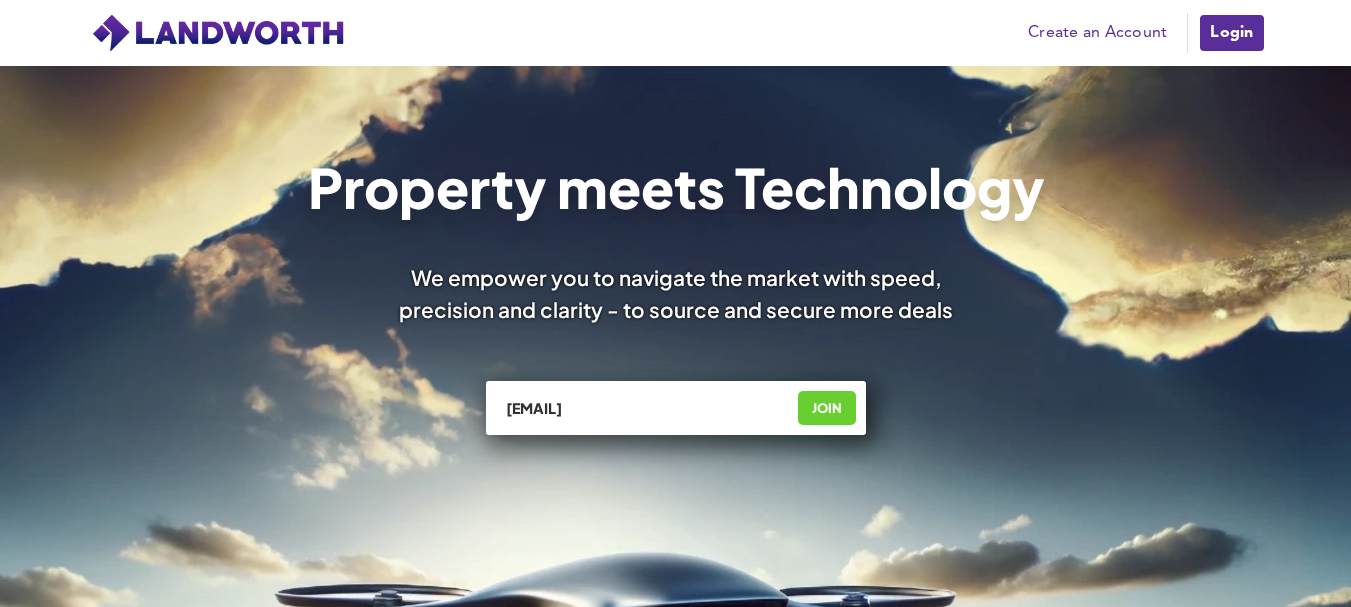 type on "[EMAIL]" 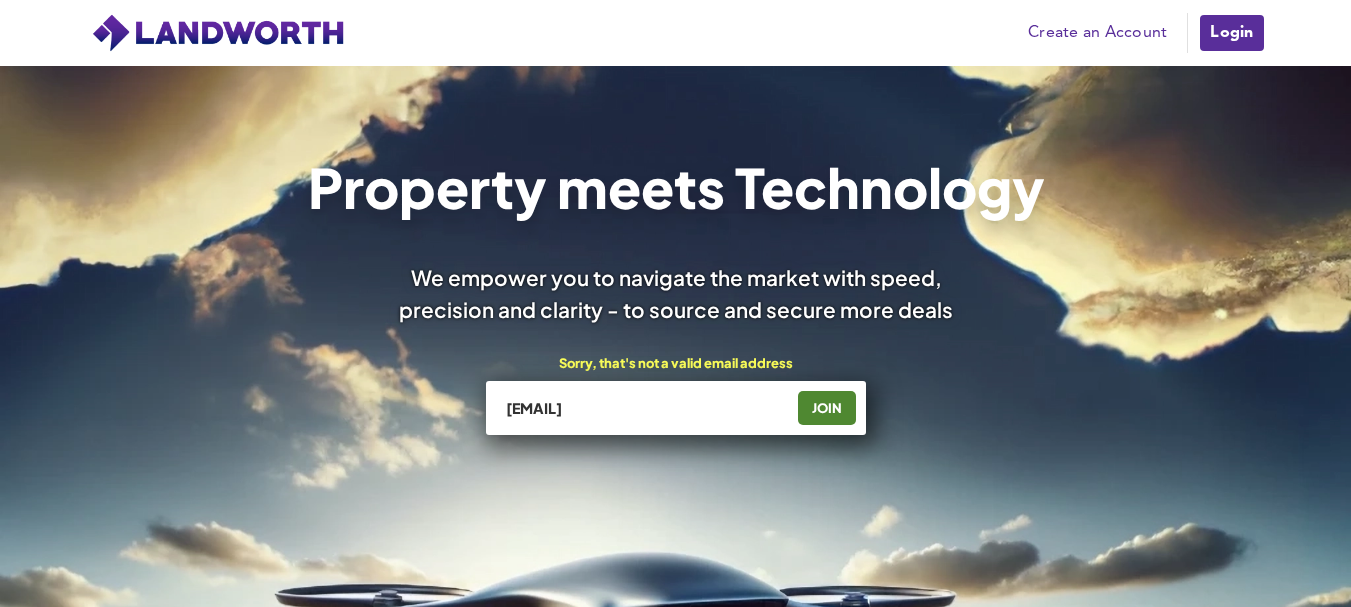 click on "Login" at bounding box center (1231, 33) 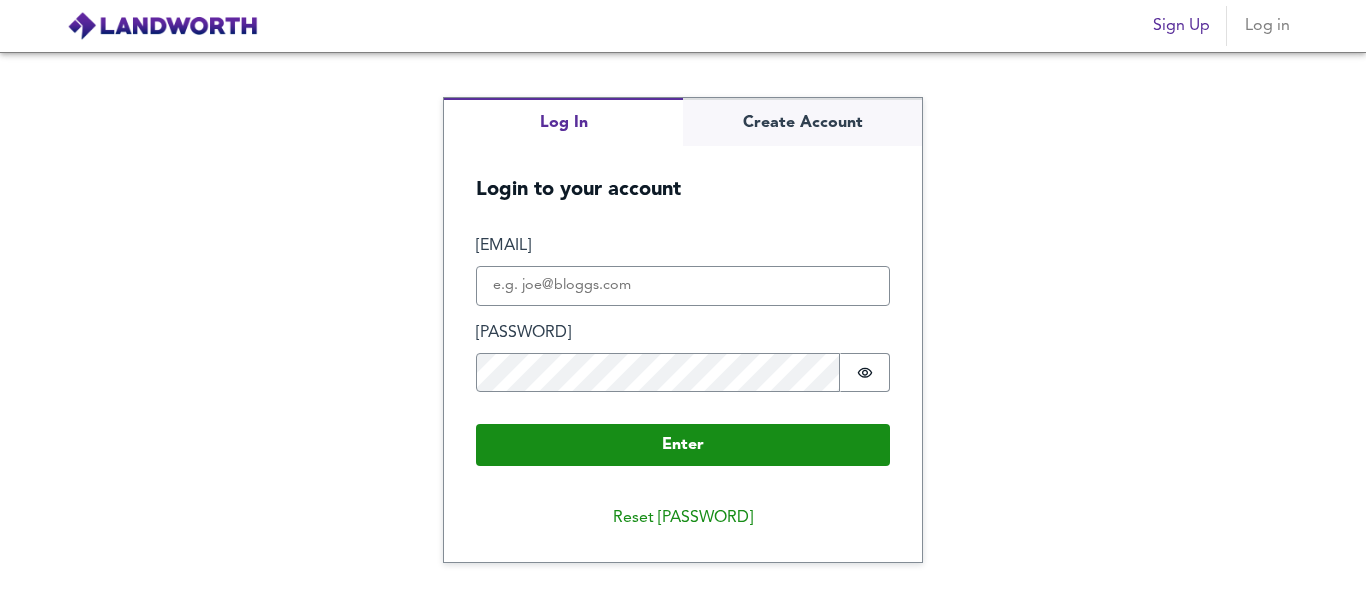 scroll, scrollTop: 0, scrollLeft: 0, axis: both 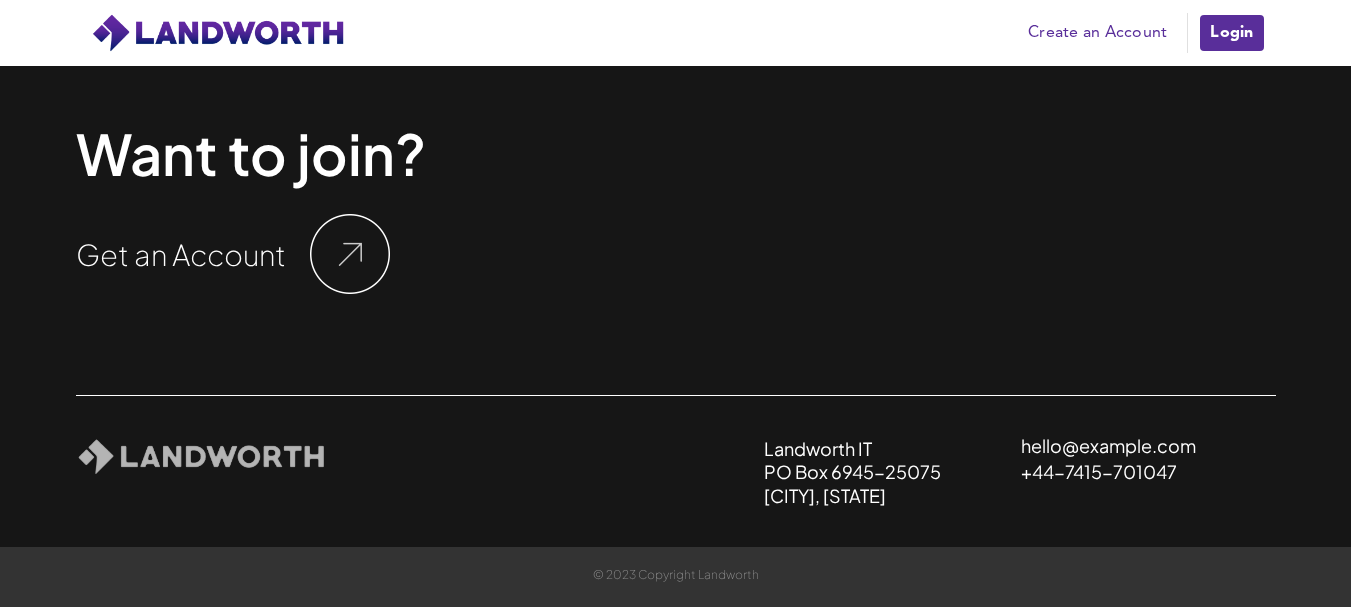 drag, startPoint x: 1206, startPoint y: 441, endPoint x: 1018, endPoint y: 446, distance: 188.06648 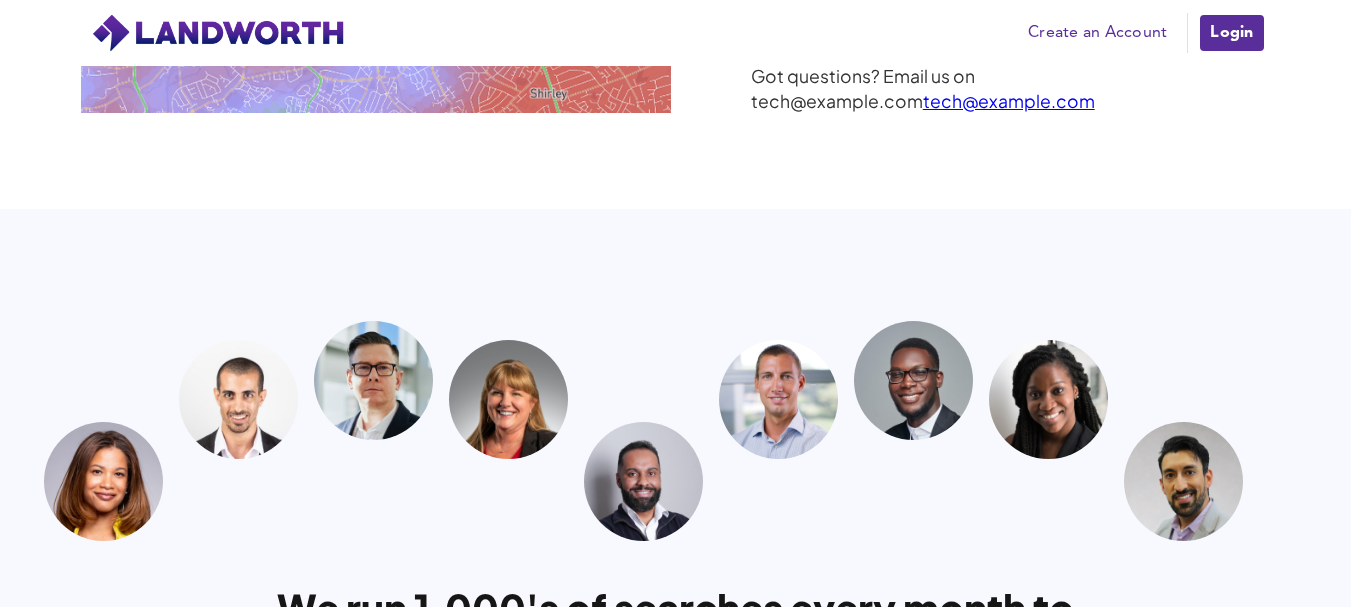 scroll, scrollTop: 5574, scrollLeft: 0, axis: vertical 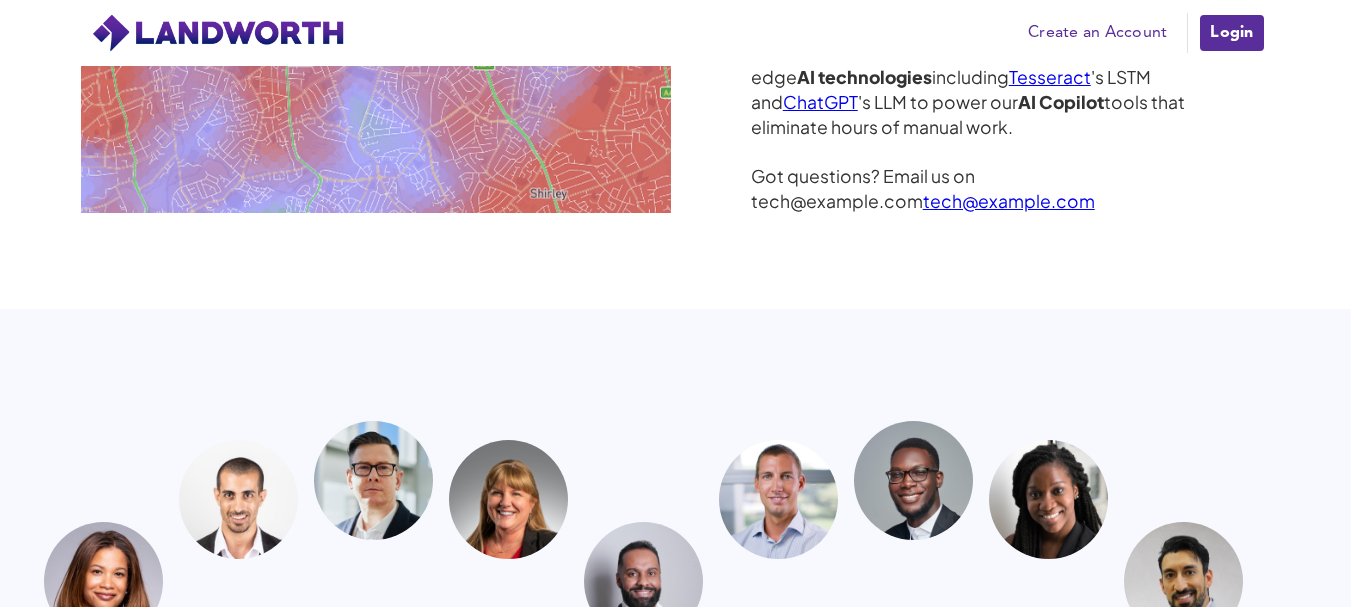 drag, startPoint x: 1164, startPoint y: 180, endPoint x: 979, endPoint y: 190, distance: 185.27008 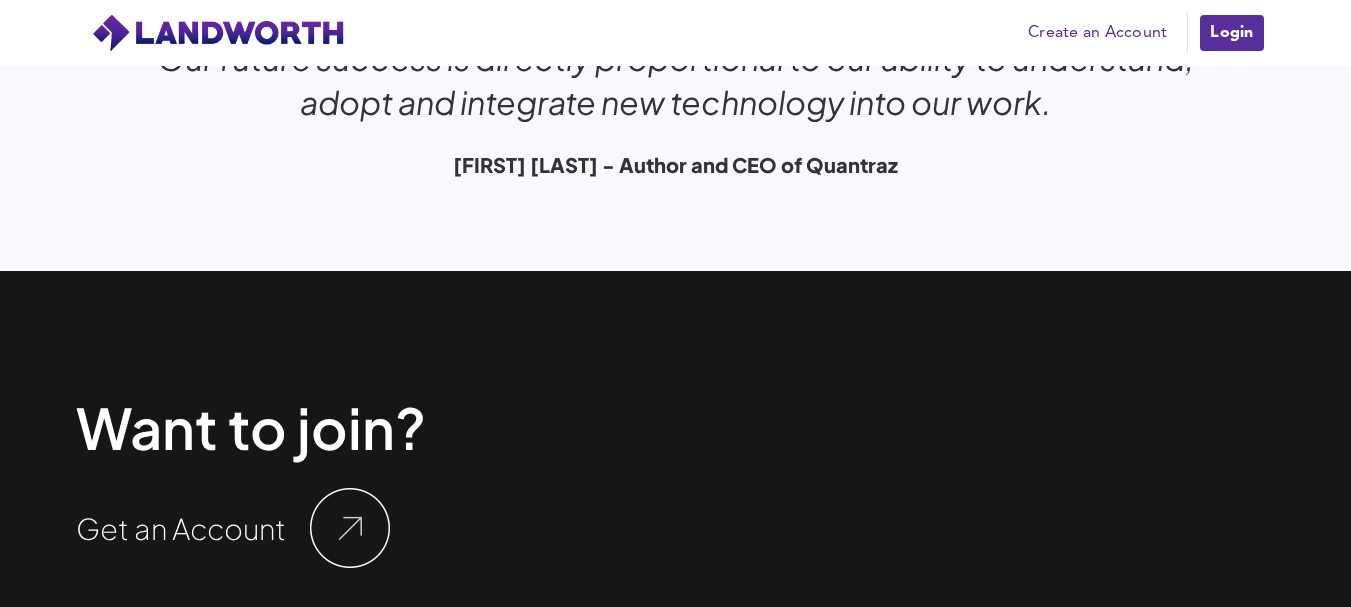 scroll, scrollTop: 6774, scrollLeft: 0, axis: vertical 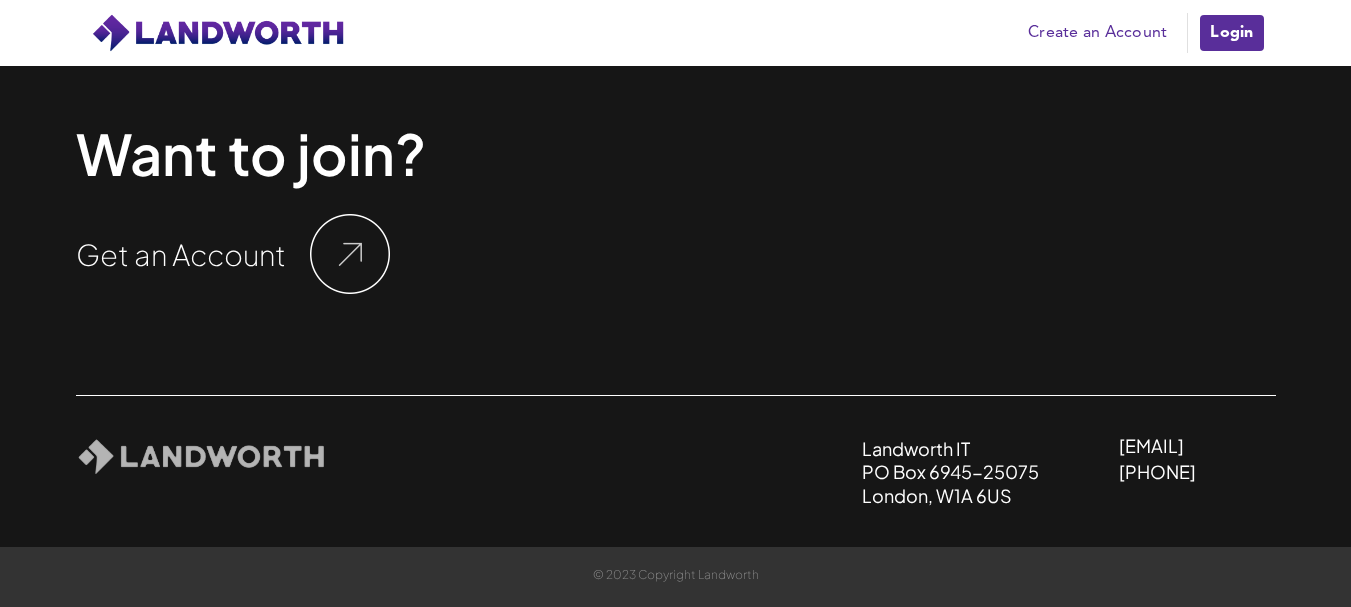 drag, startPoint x: 1201, startPoint y: 438, endPoint x: 999, endPoint y: 445, distance: 202.12125 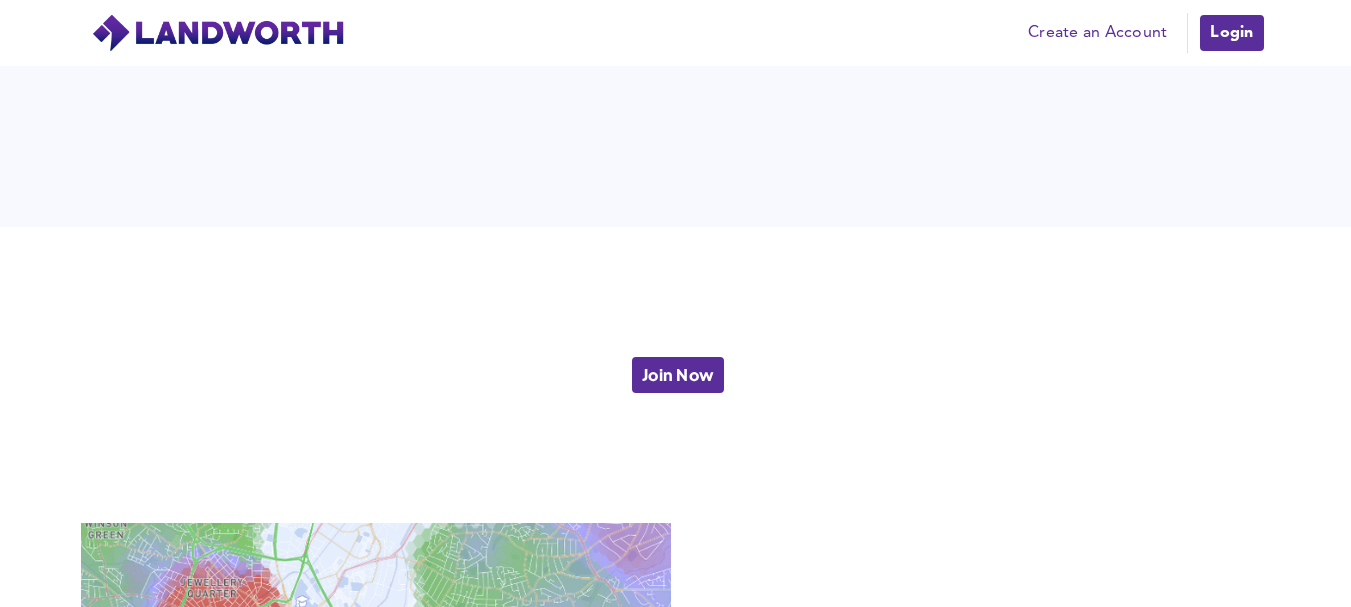 scroll, scrollTop: 5374, scrollLeft: 0, axis: vertical 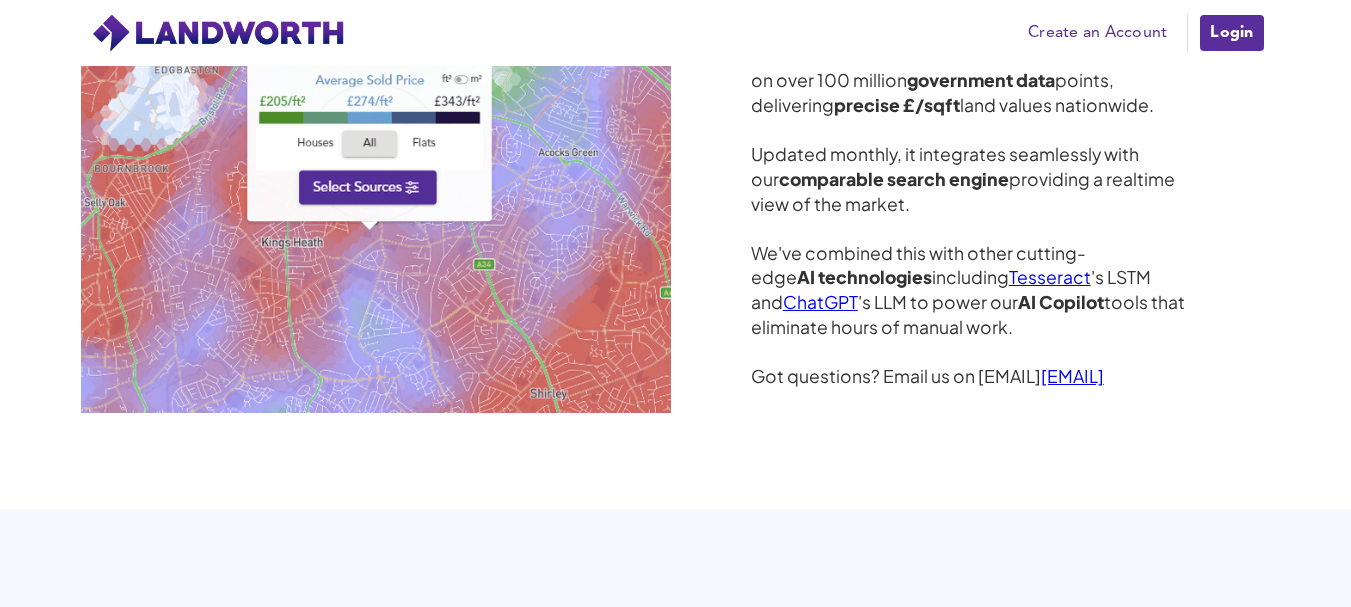 drag, startPoint x: 1166, startPoint y: 374, endPoint x: 982, endPoint y: 391, distance: 184.78366 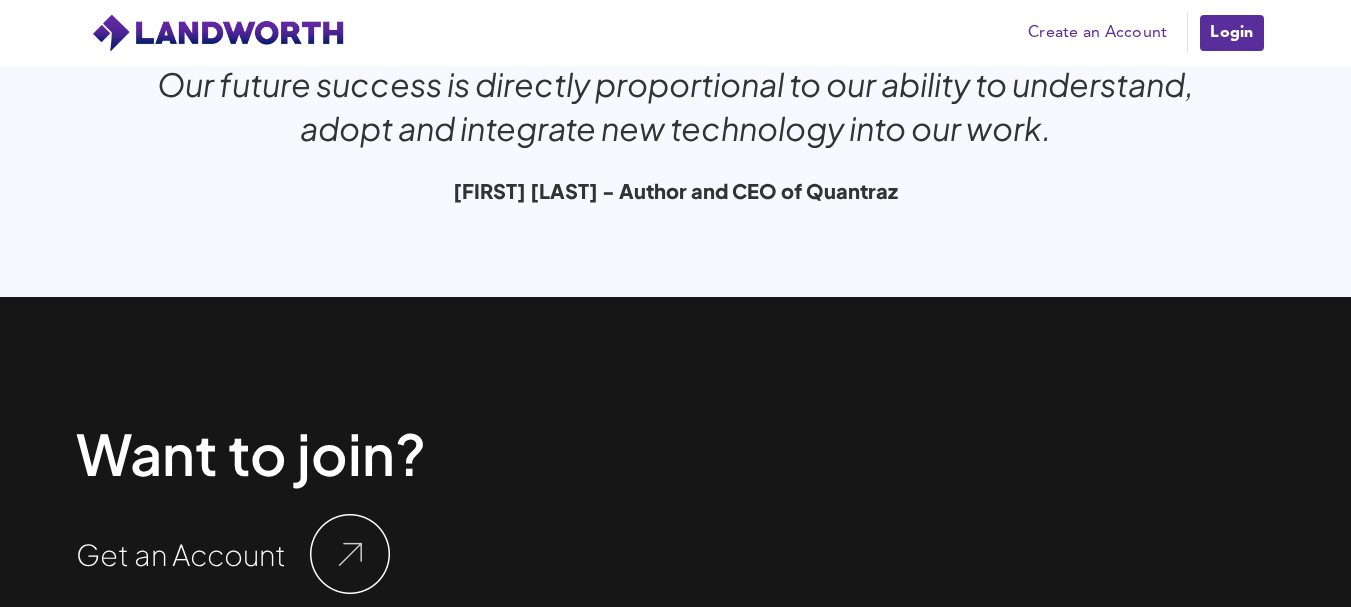 scroll, scrollTop: 6774, scrollLeft: 0, axis: vertical 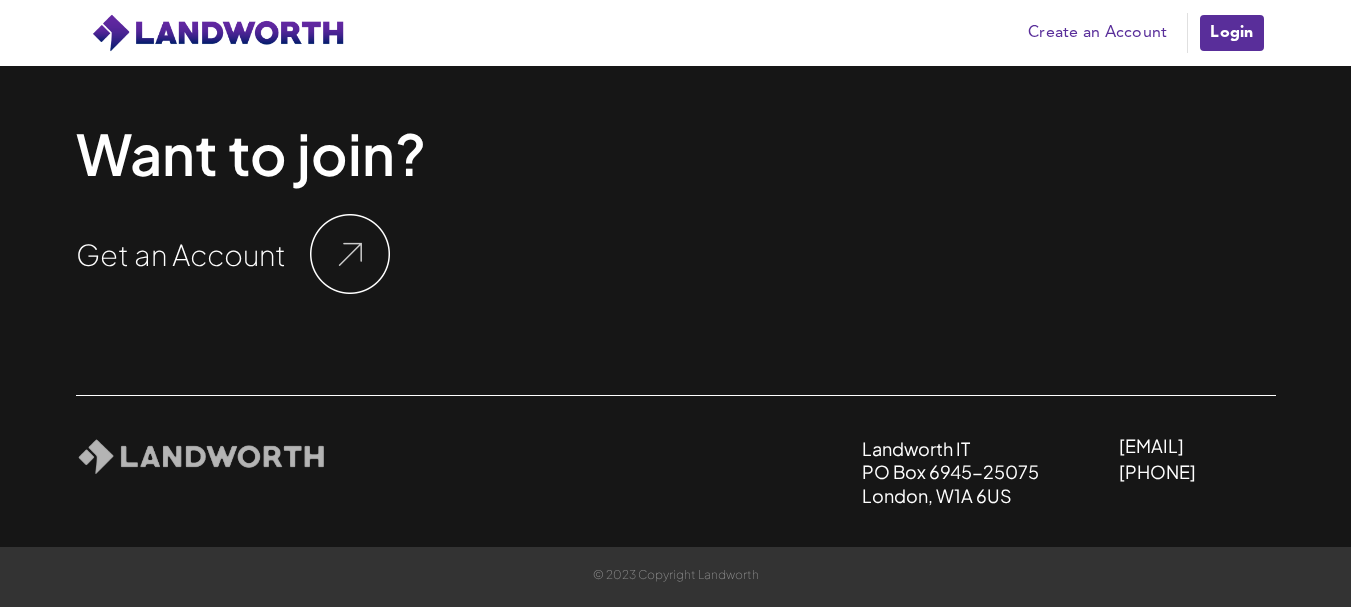 drag, startPoint x: 1218, startPoint y: 449, endPoint x: 1019, endPoint y: 435, distance: 199.49185 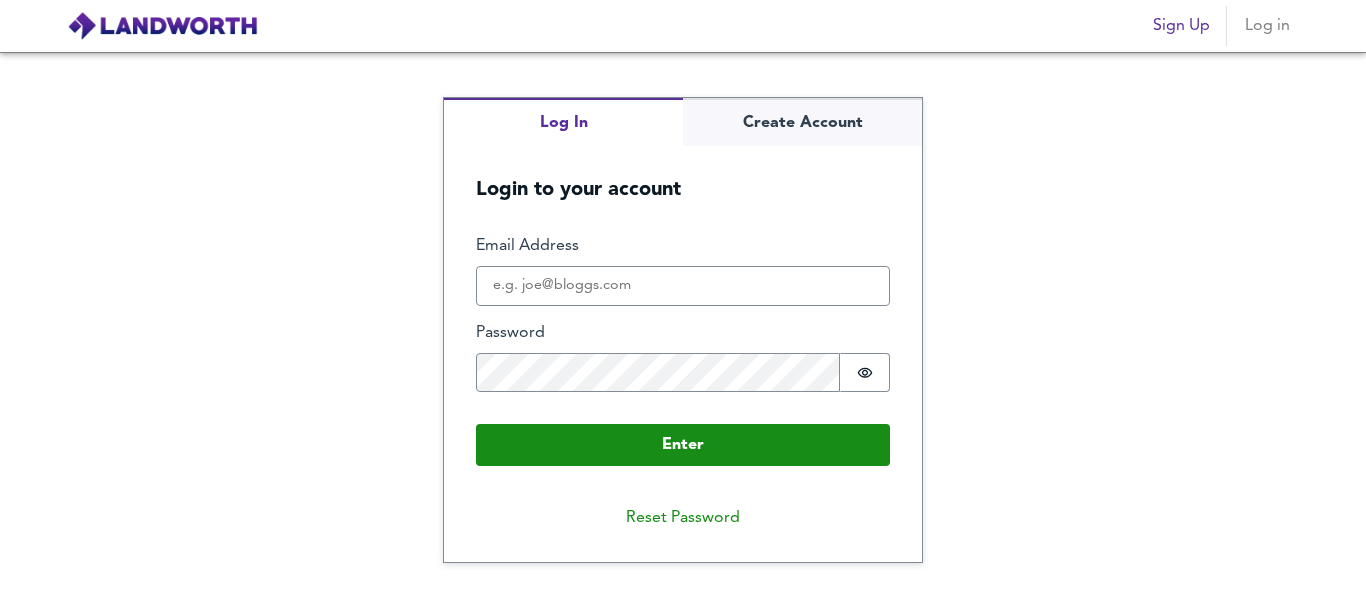 scroll, scrollTop: 0, scrollLeft: 0, axis: both 